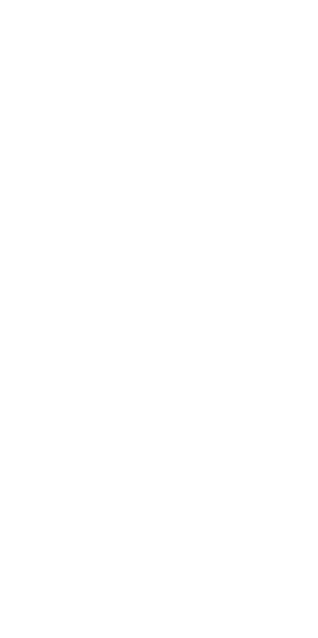 scroll, scrollTop: 0, scrollLeft: 0, axis: both 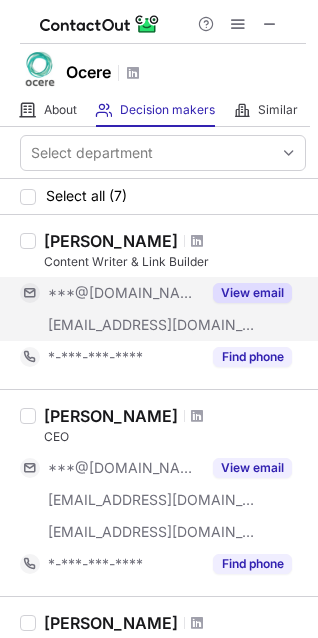 click on "View email" at bounding box center (246, 293) 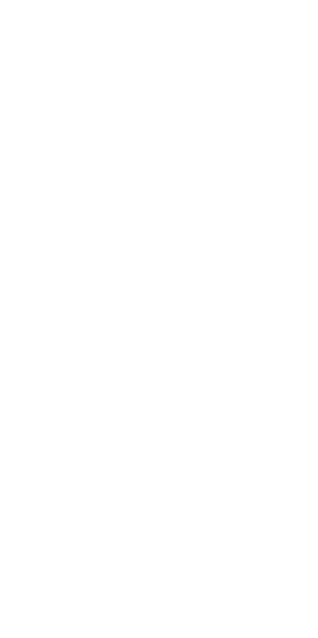 scroll, scrollTop: 0, scrollLeft: 0, axis: both 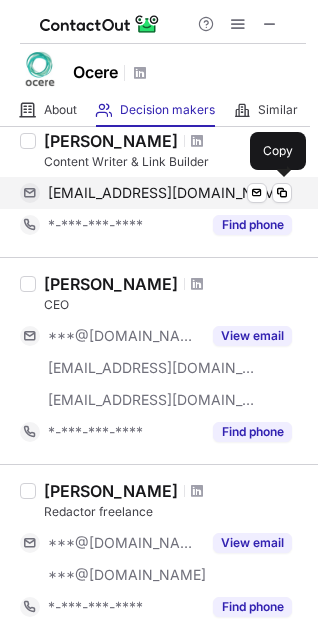 click on "[EMAIL_ADDRESS][DOMAIN_NAME]" at bounding box center [168, 193] 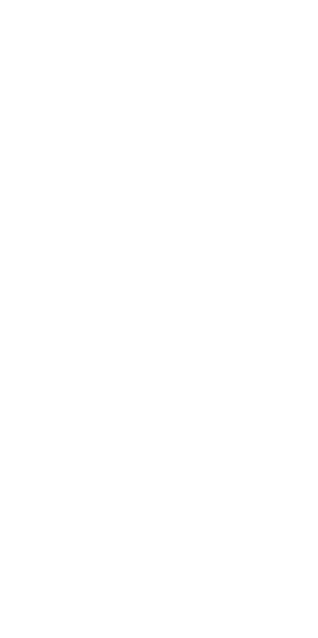 scroll, scrollTop: 0, scrollLeft: 0, axis: both 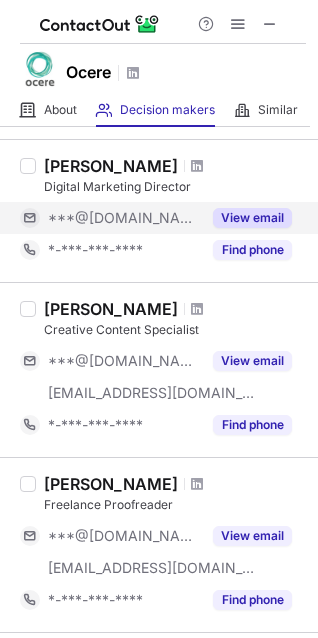 click on "View email" at bounding box center (252, 218) 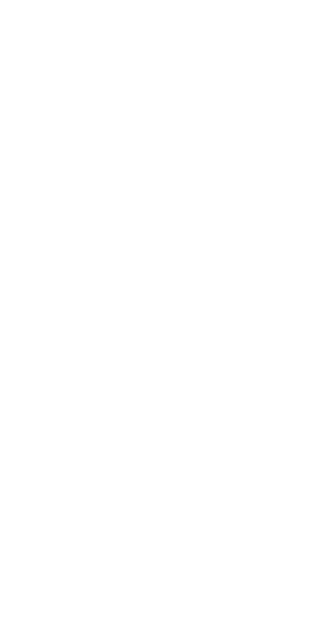 scroll, scrollTop: 0, scrollLeft: 0, axis: both 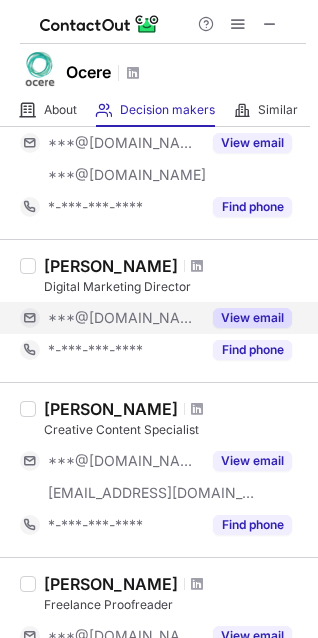 click on "View email" at bounding box center [252, 318] 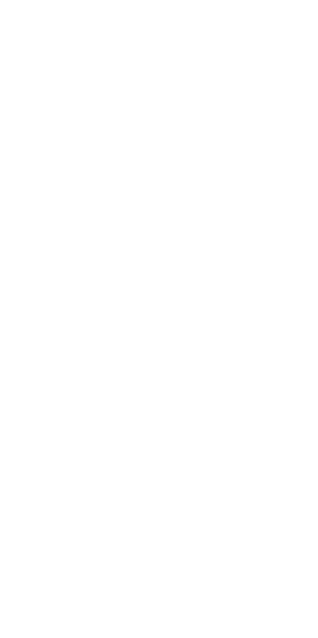 scroll, scrollTop: 0, scrollLeft: 0, axis: both 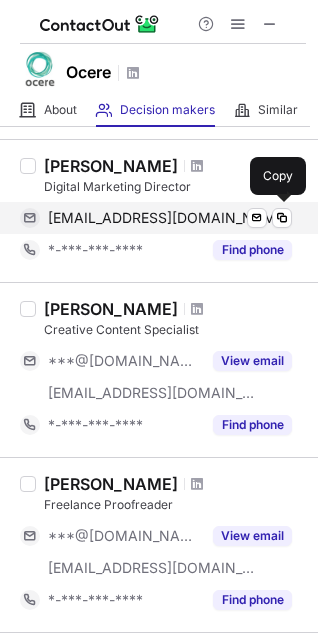 click on "remiashton@hotmail.com" at bounding box center (168, 218) 